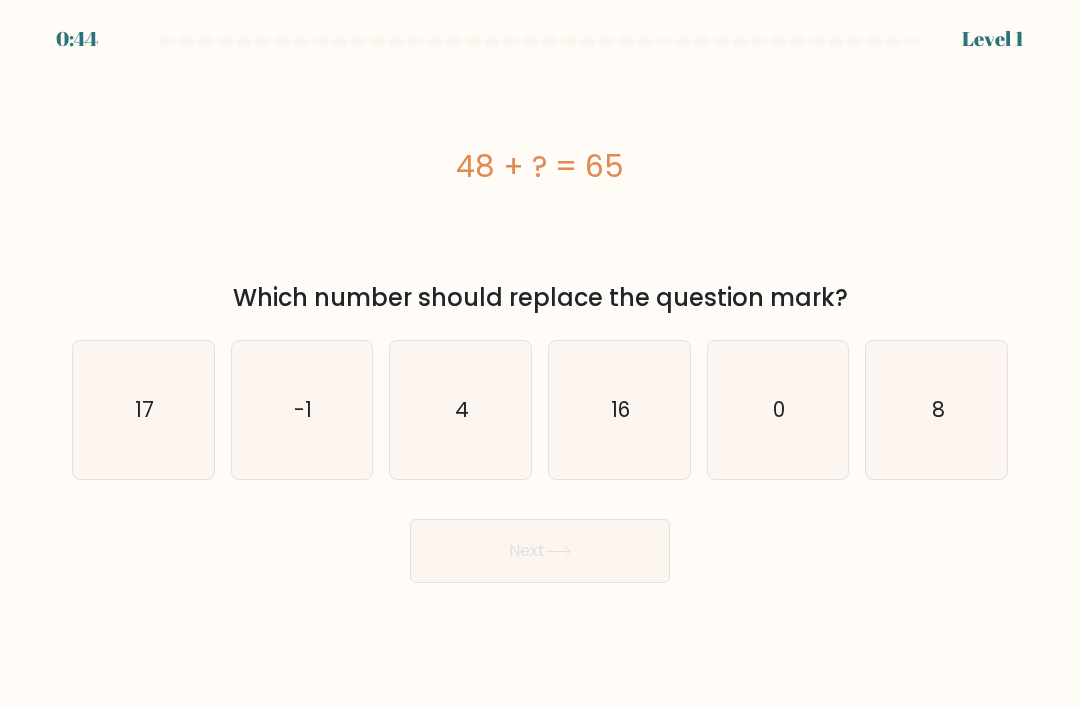 scroll, scrollTop: 64, scrollLeft: 0, axis: vertical 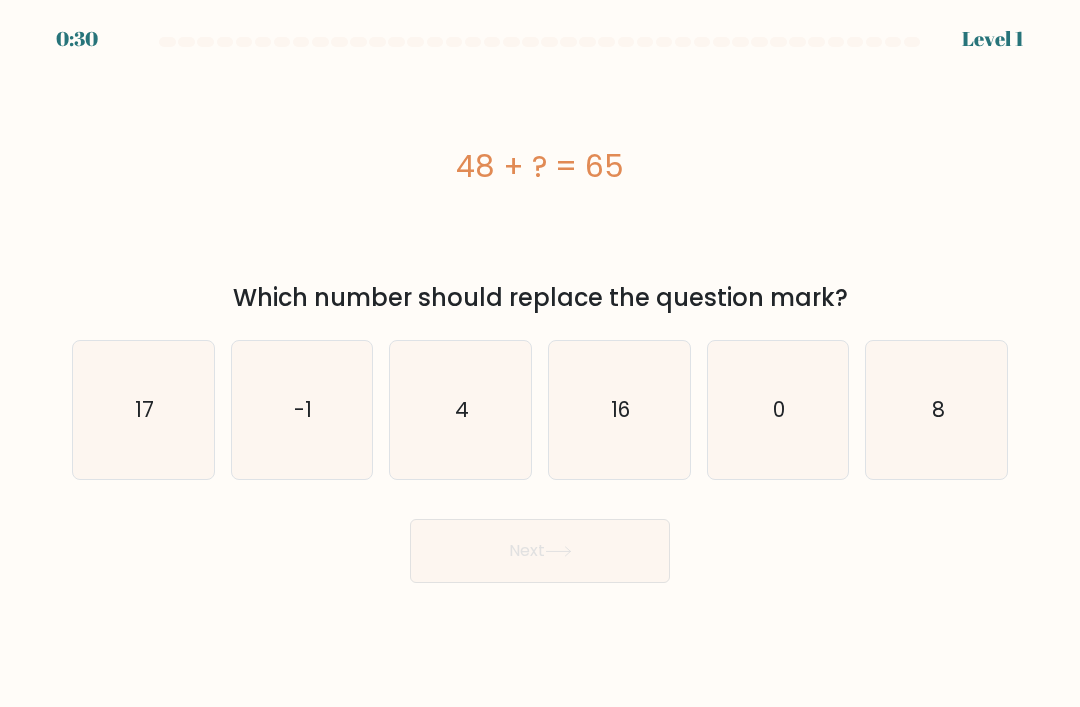 click on "17" at bounding box center (143, 410) 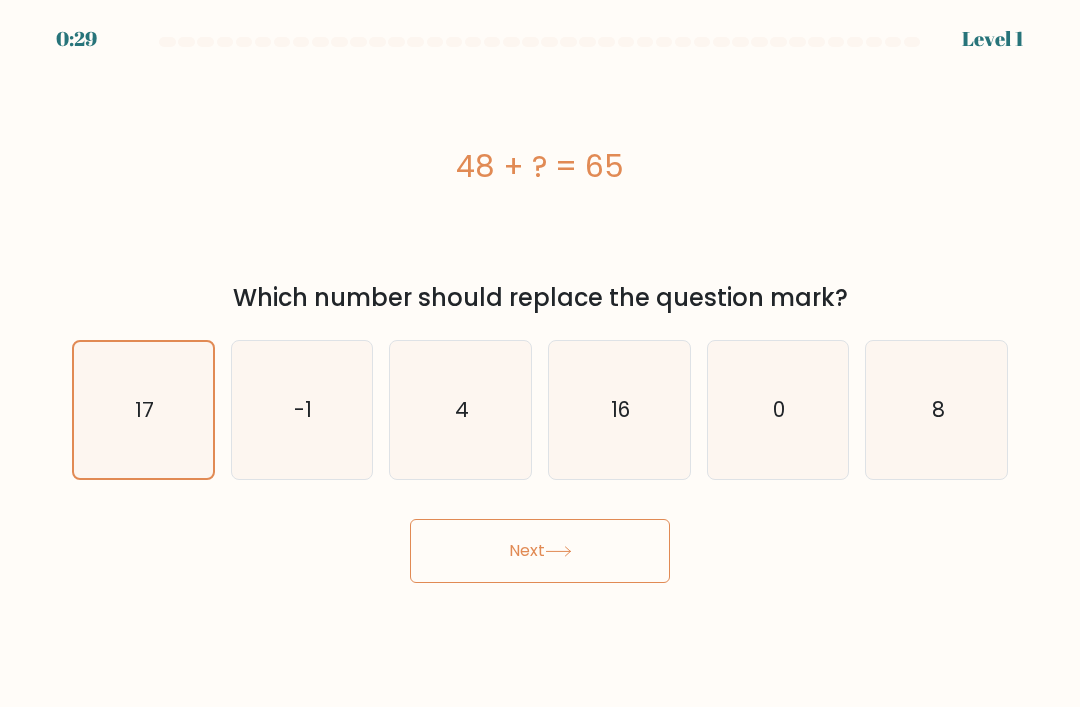 click on "Next" at bounding box center [540, 551] 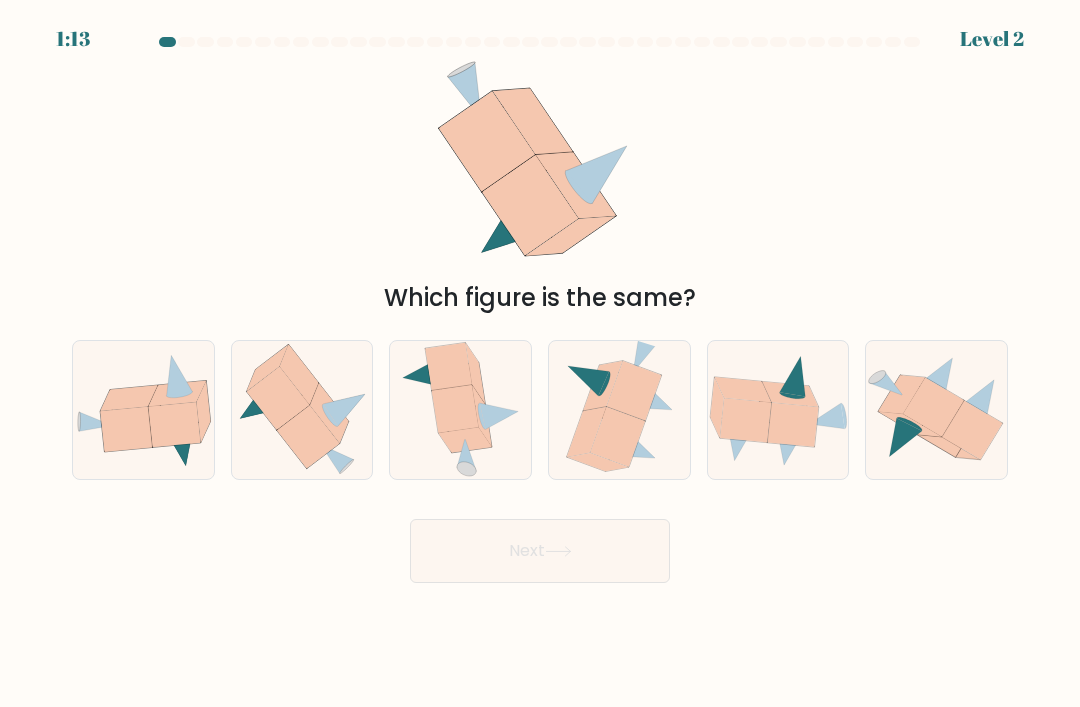 scroll, scrollTop: 0, scrollLeft: 0, axis: both 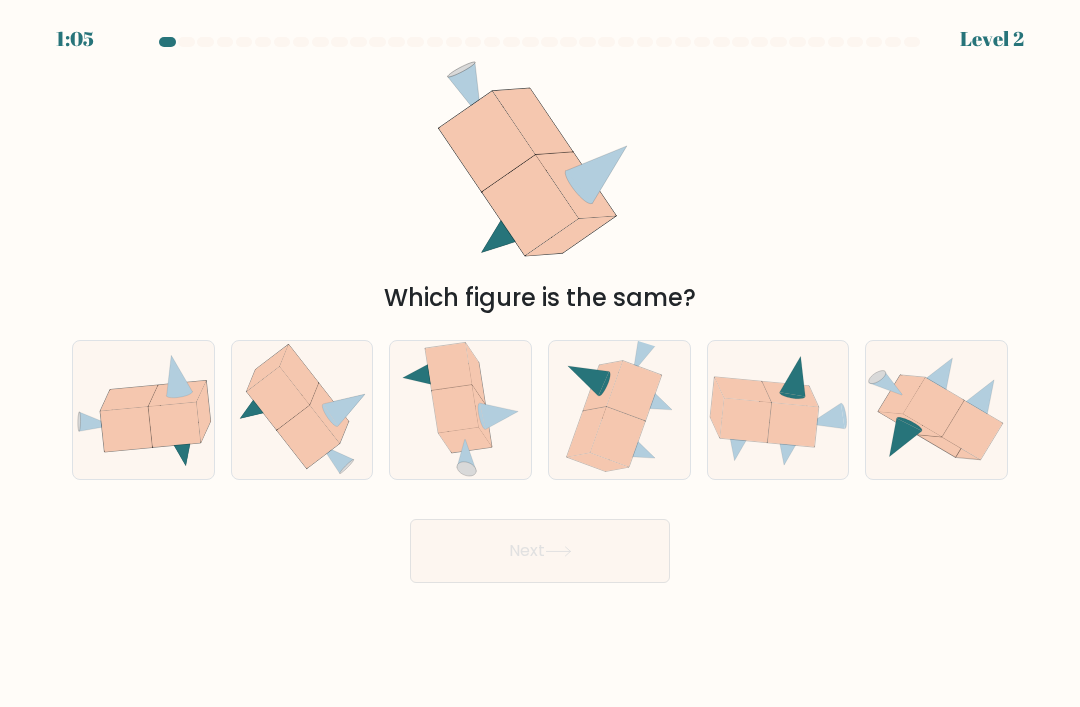 click at bounding box center (130, 398) 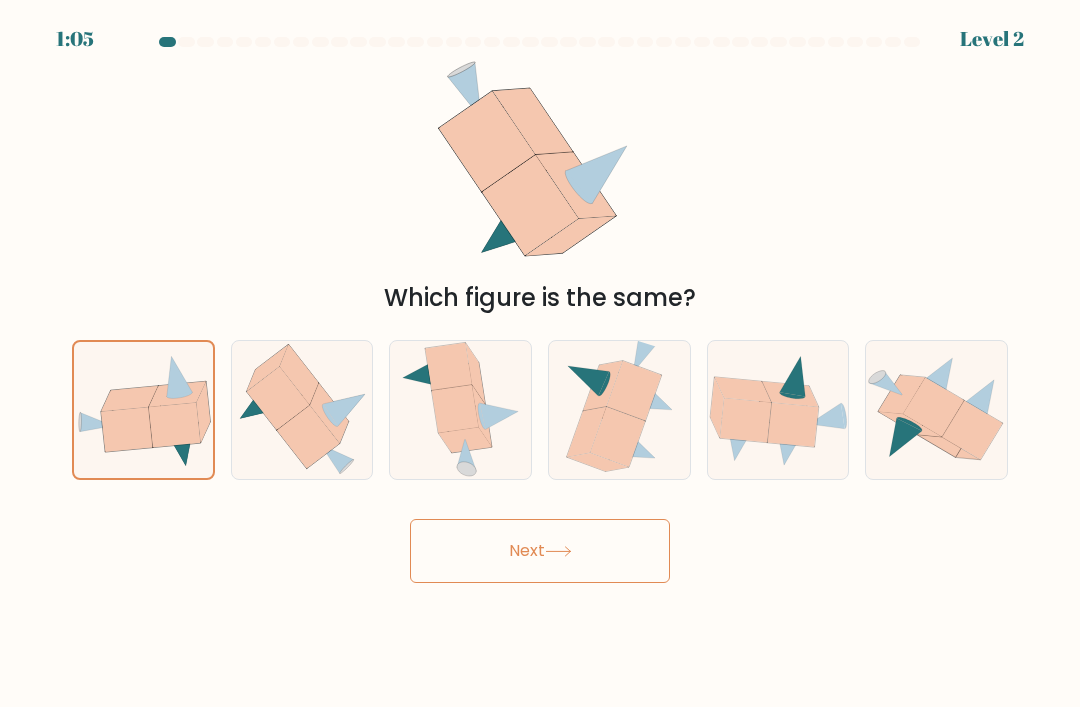 click on "Next" at bounding box center (540, 551) 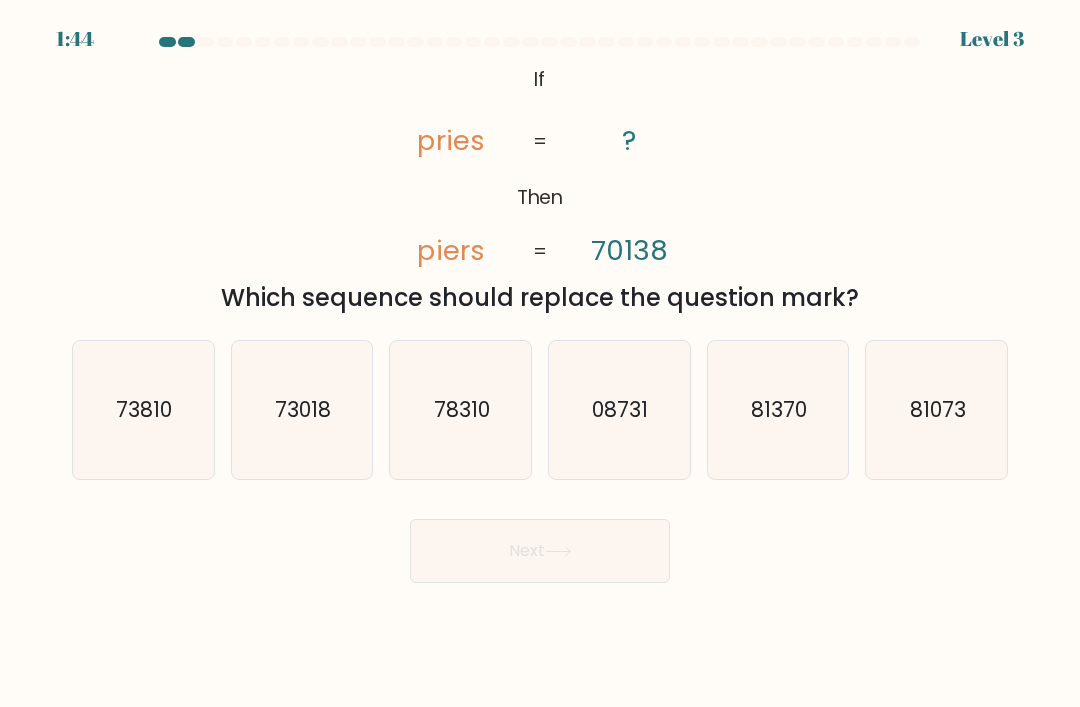 click on "73018" at bounding box center (302, 410) 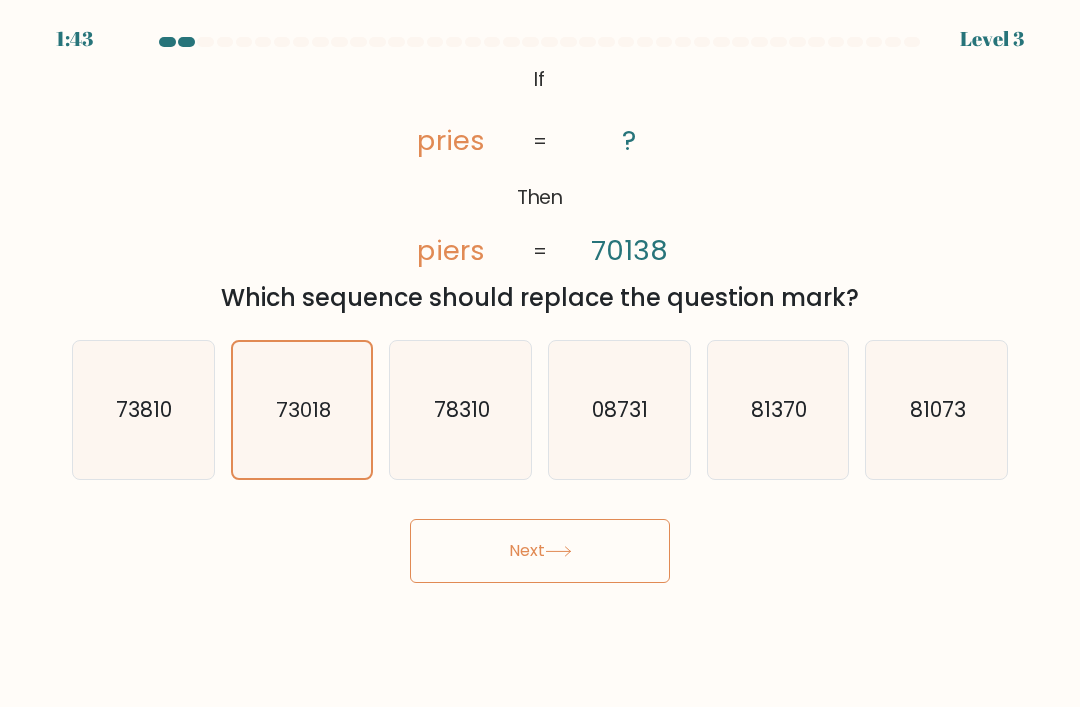 click on "Next" at bounding box center (540, 551) 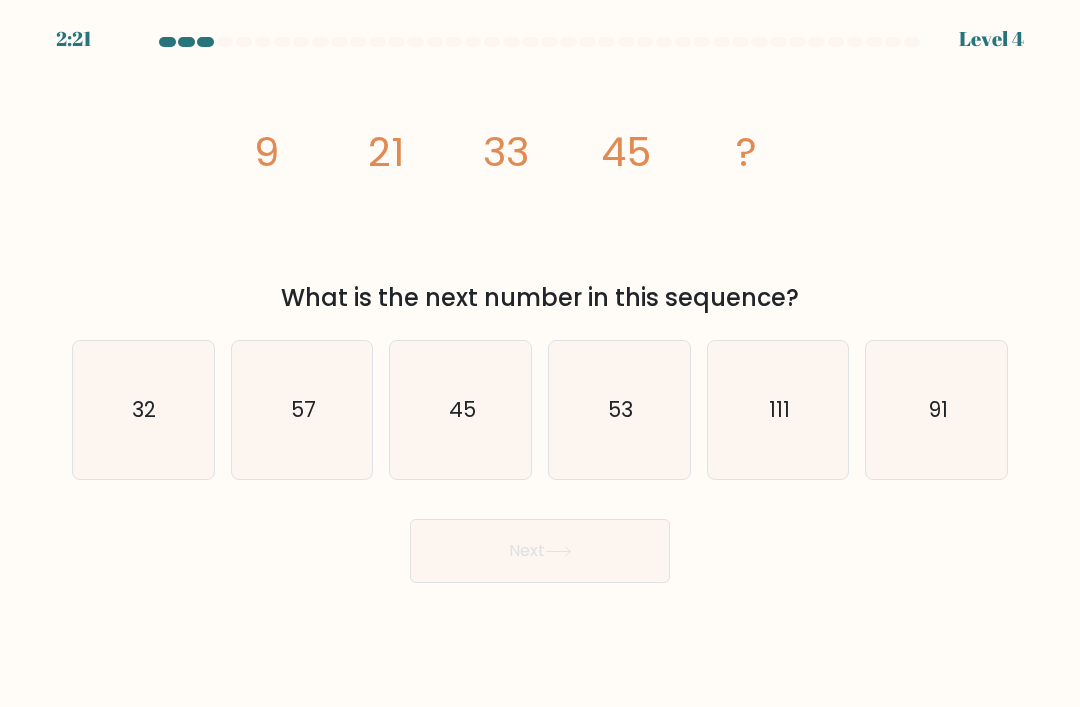 click on "57" at bounding box center [302, 410] 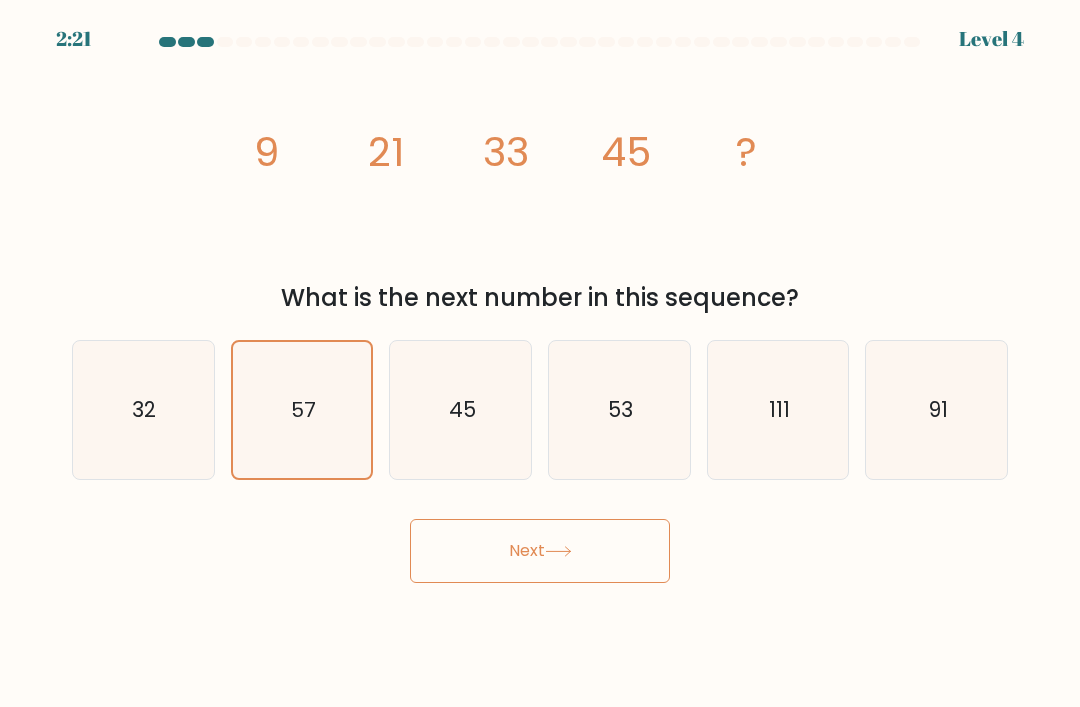 click on "Next" at bounding box center [540, 551] 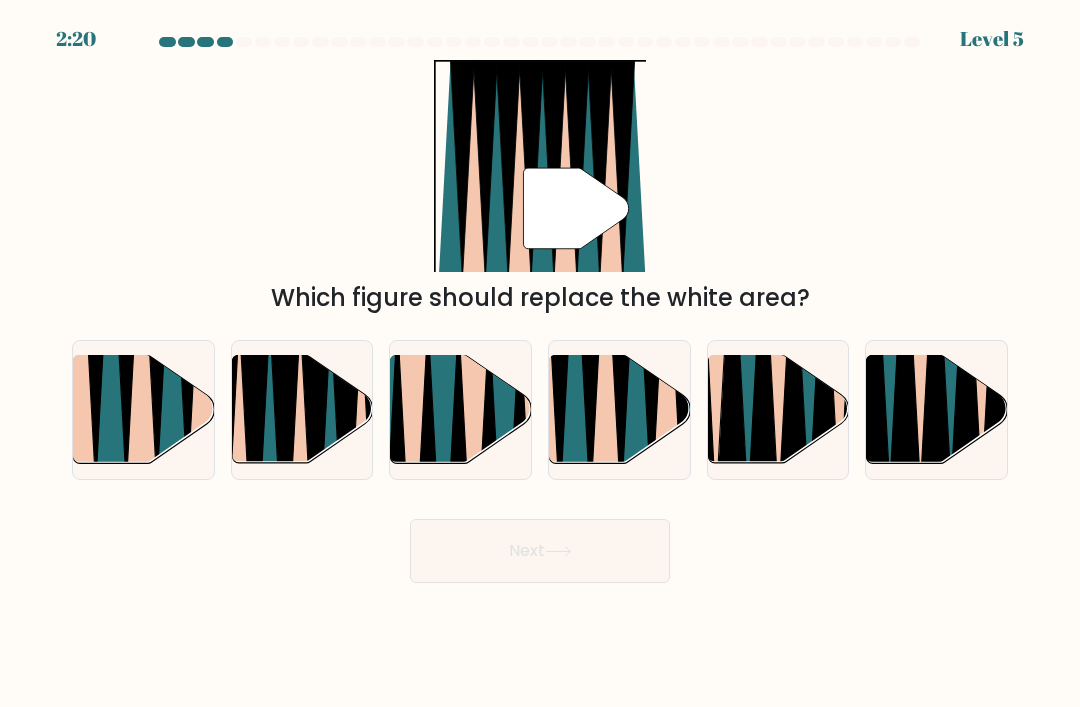 click on "Next" at bounding box center [540, 551] 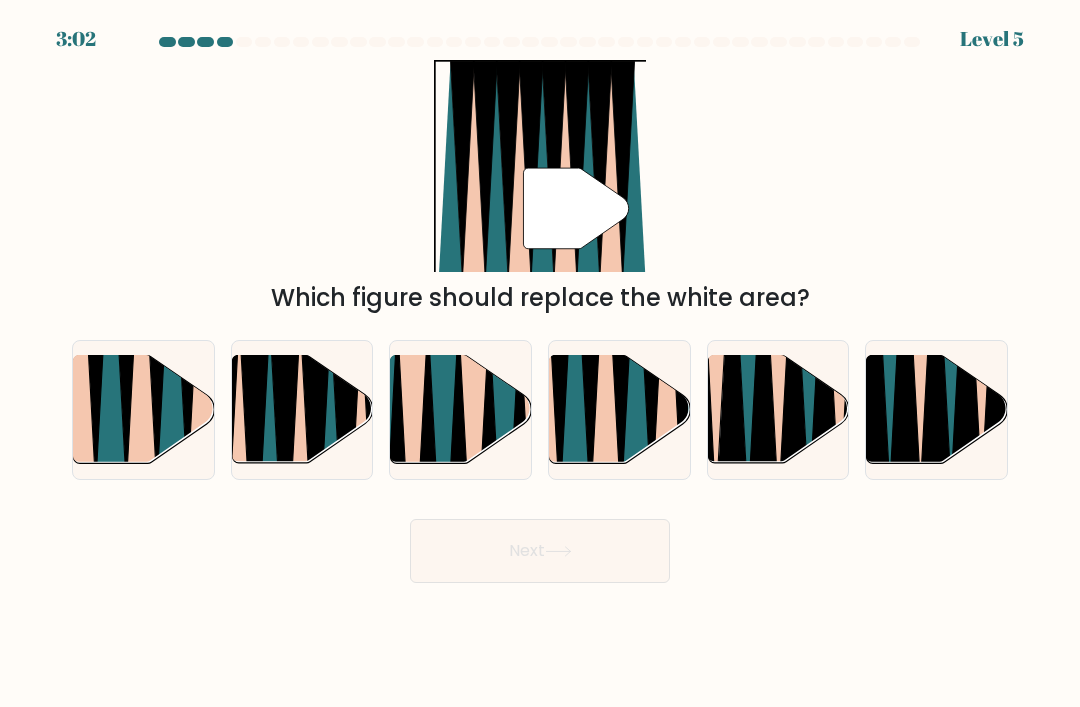 click on ""
Which figure should replace the white area?" at bounding box center (540, 188) 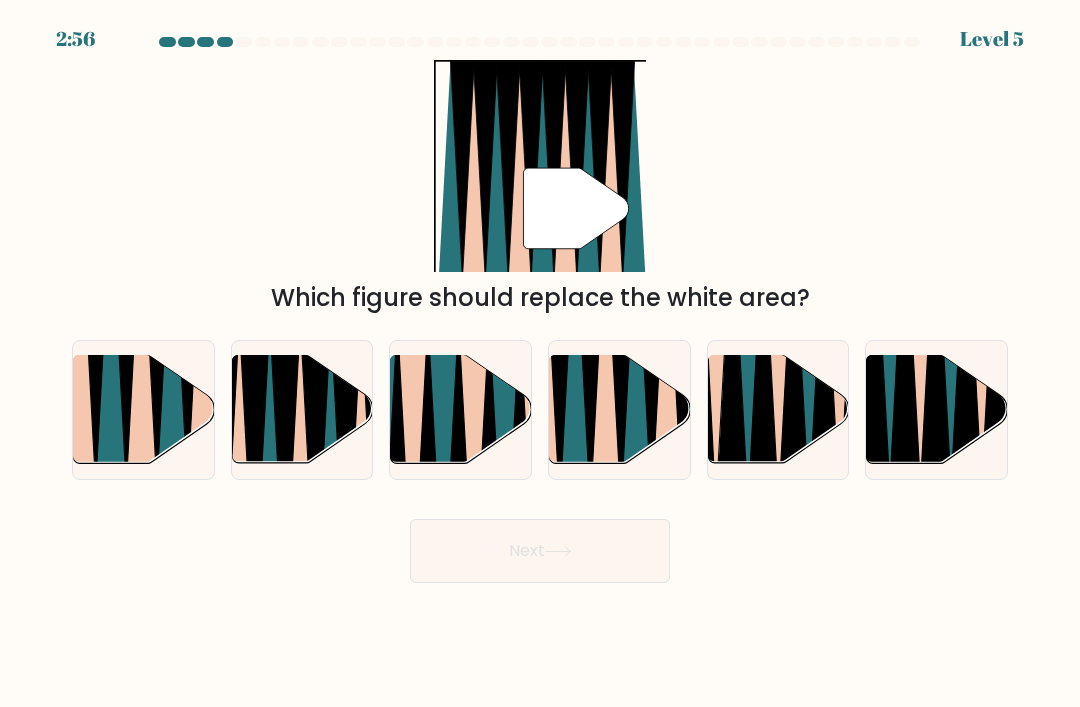 click at bounding box center (621, 354) 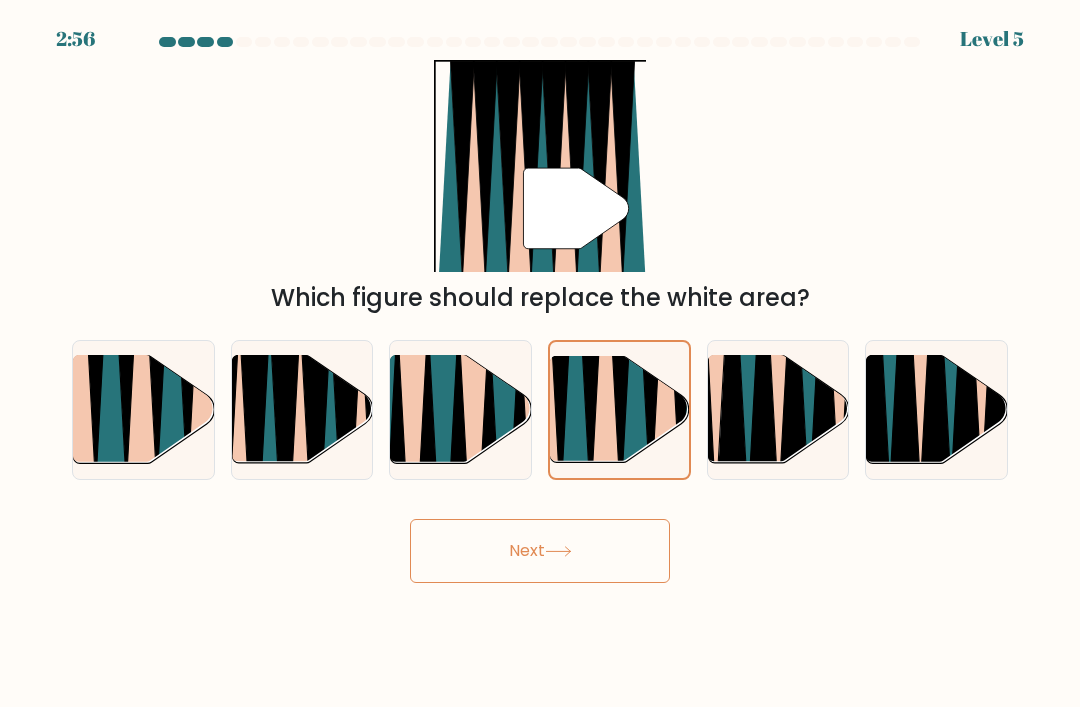 click on "Next" at bounding box center [540, 551] 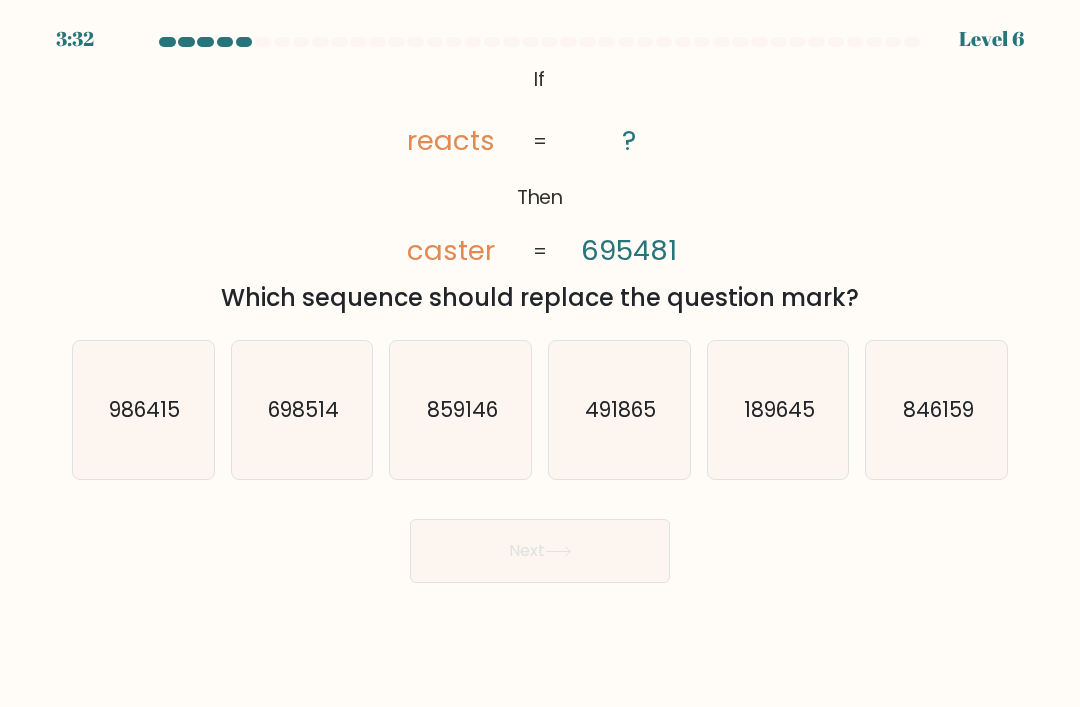 click on "698514" at bounding box center [302, 410] 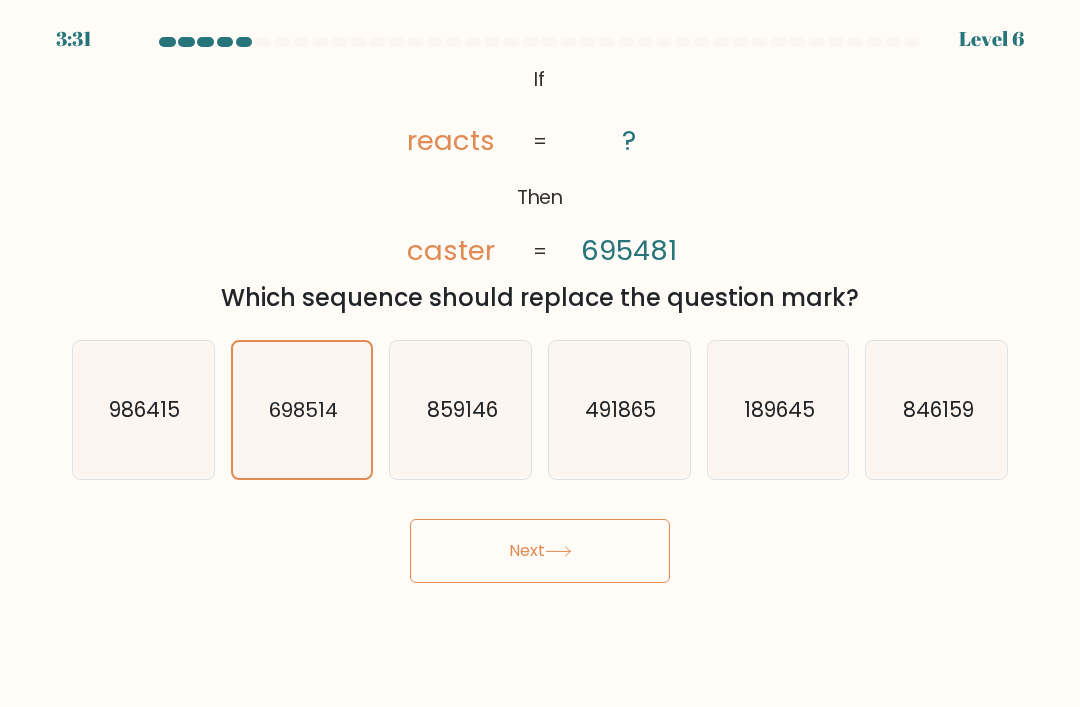 click on "Next" at bounding box center [540, 551] 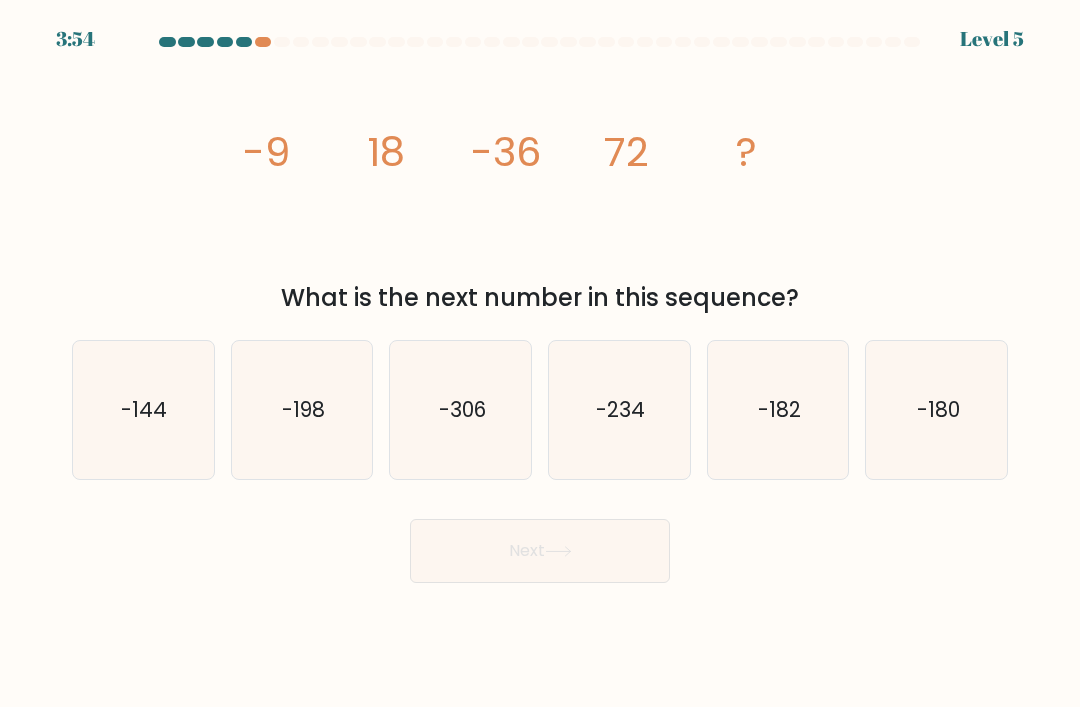 click on "-144" at bounding box center [143, 410] 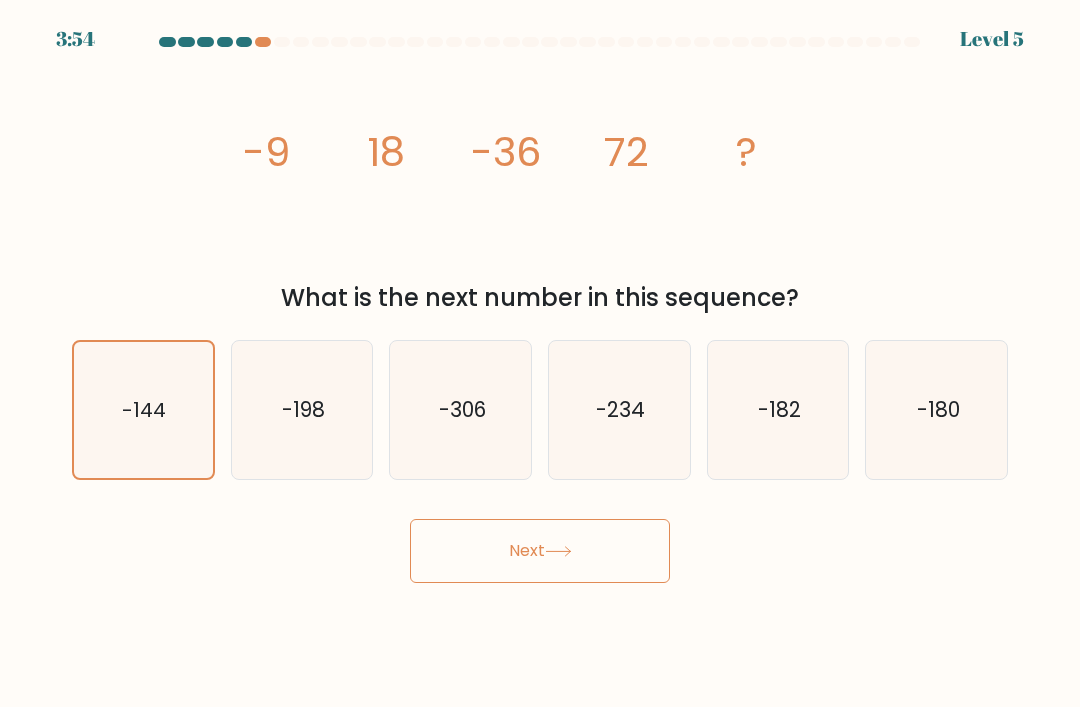 click on "Next" at bounding box center (540, 551) 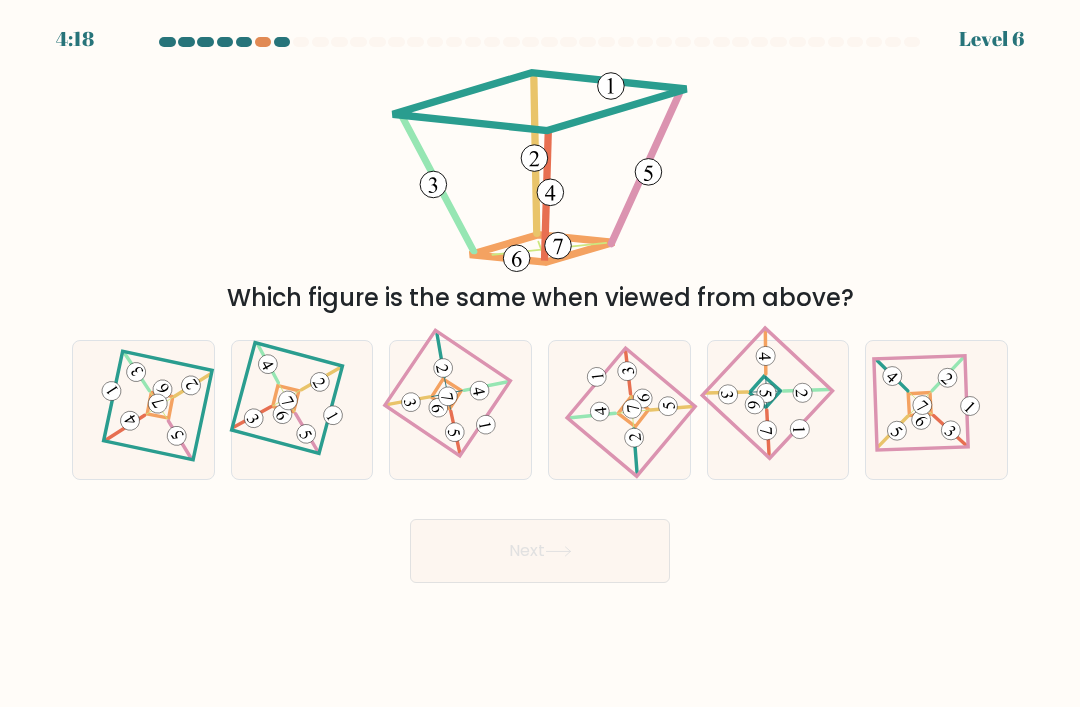 click at bounding box center [302, 410] 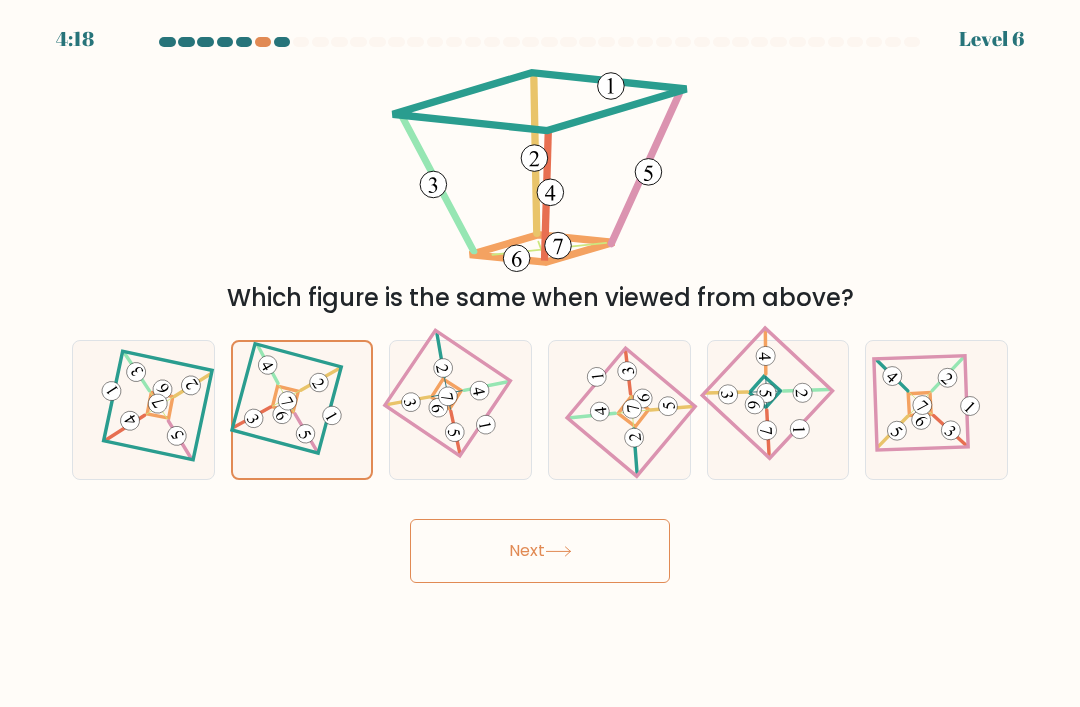 click on "Next" at bounding box center [540, 551] 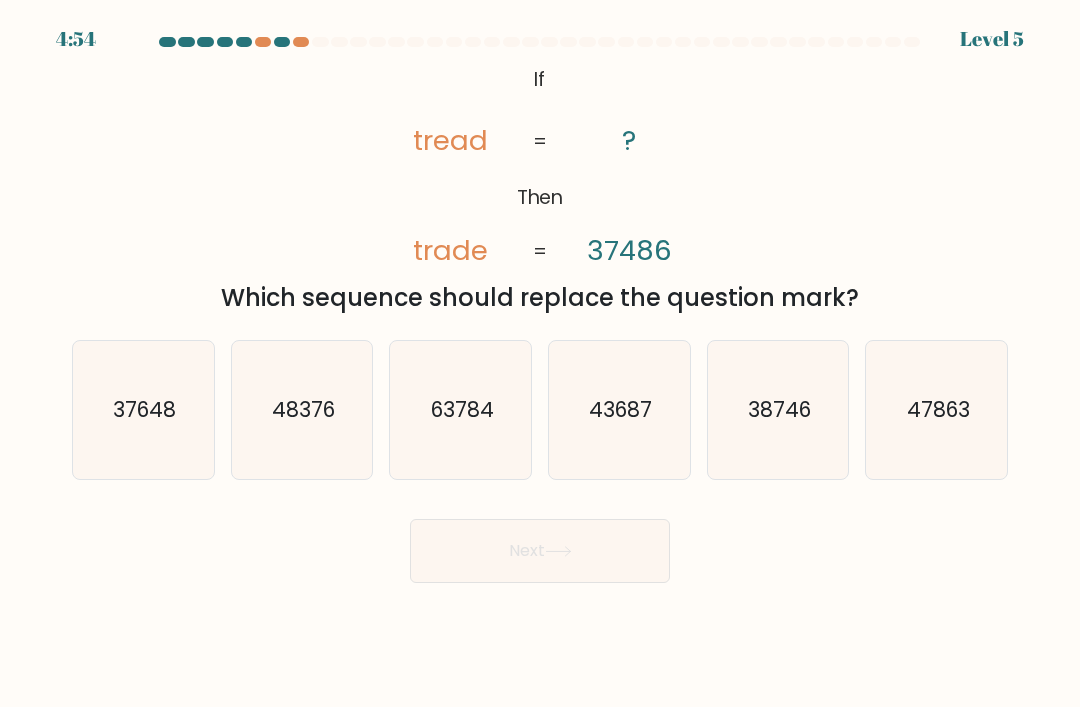 click on "37648" at bounding box center (144, 409) 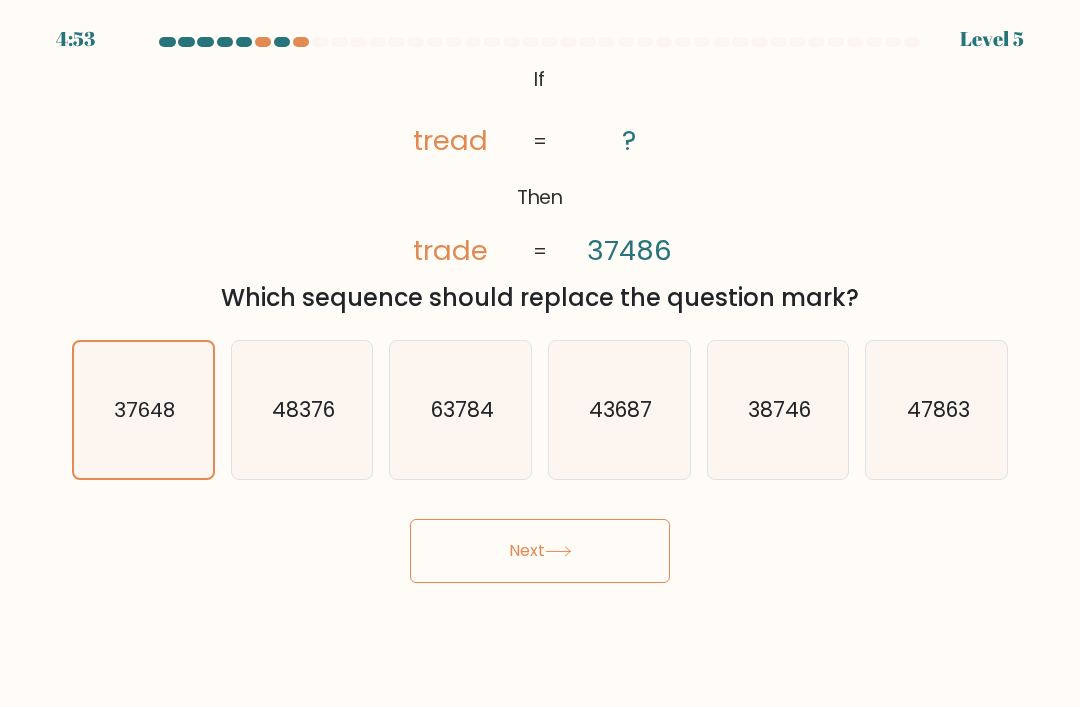 click on "Next" at bounding box center [540, 551] 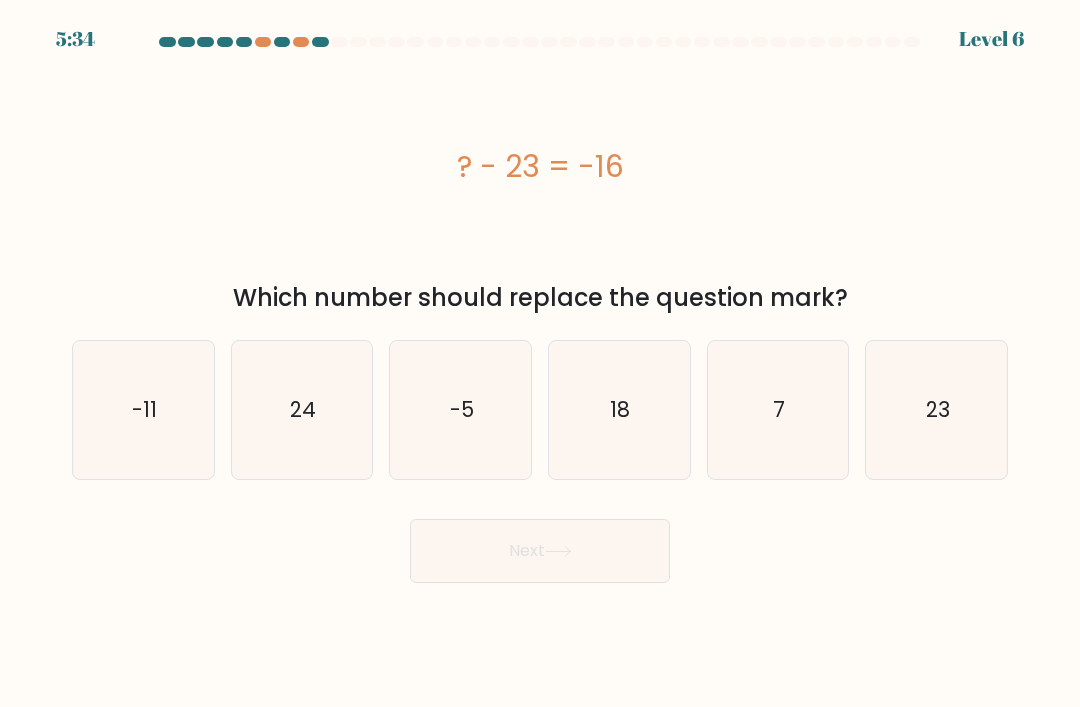 click on "7" at bounding box center [778, 410] 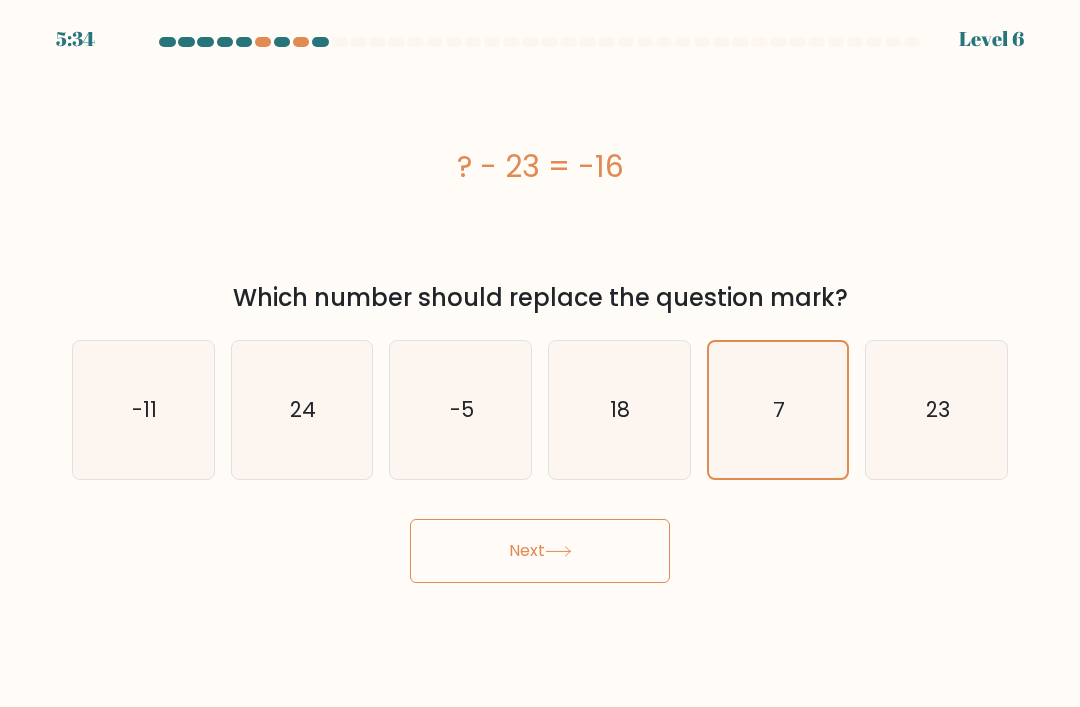 click on "Next" at bounding box center [540, 551] 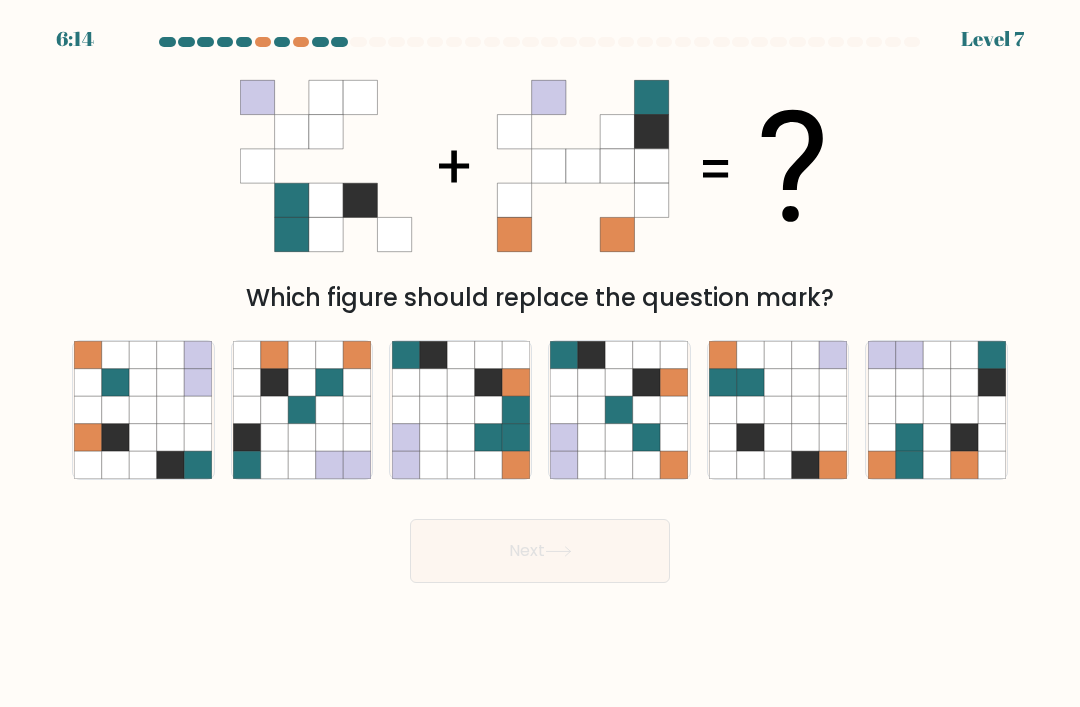 click at bounding box center (963, 437) 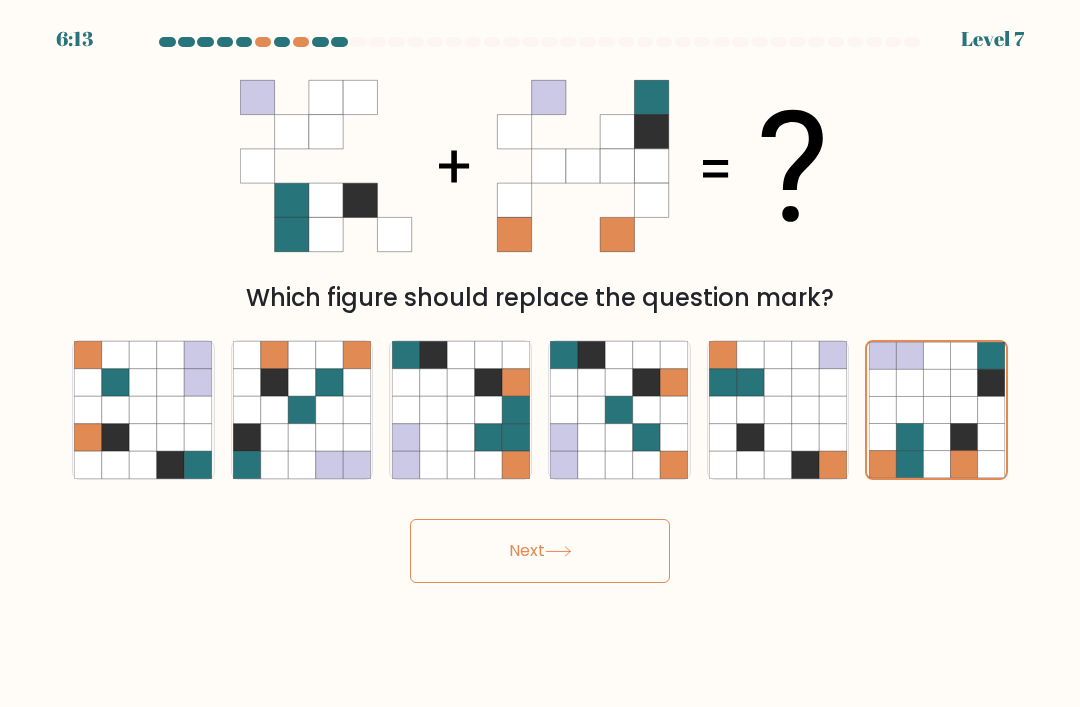 click on "Next" at bounding box center (540, 551) 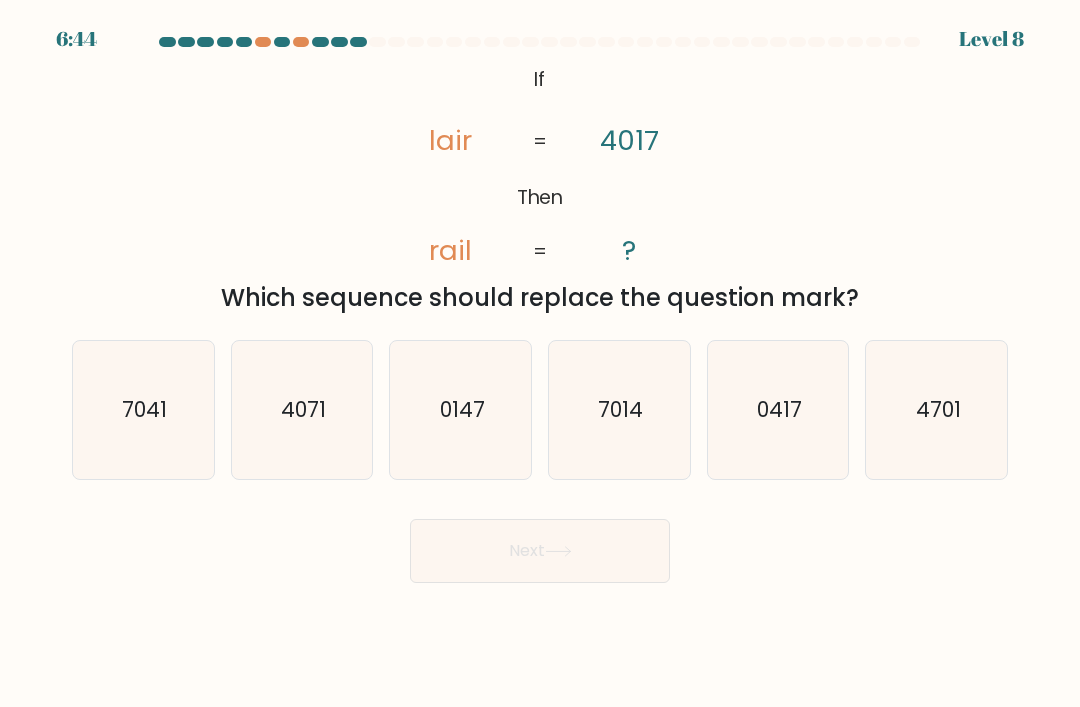 click on "0417" at bounding box center [778, 410] 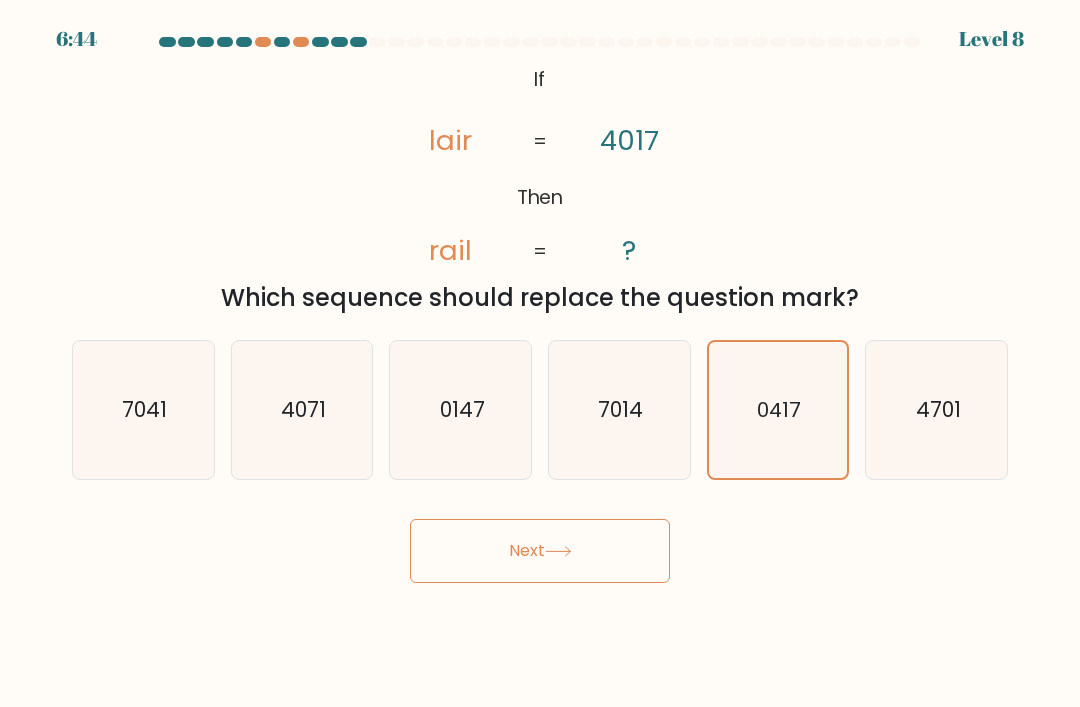 click on "Next" at bounding box center (540, 551) 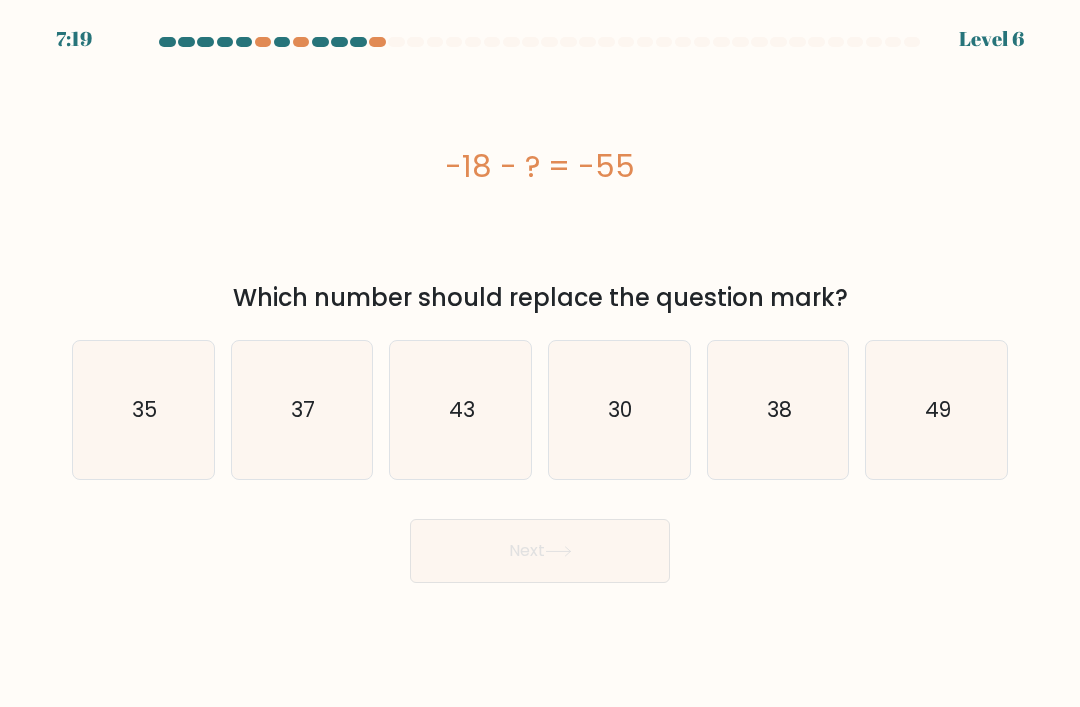 click on "37" at bounding box center [302, 410] 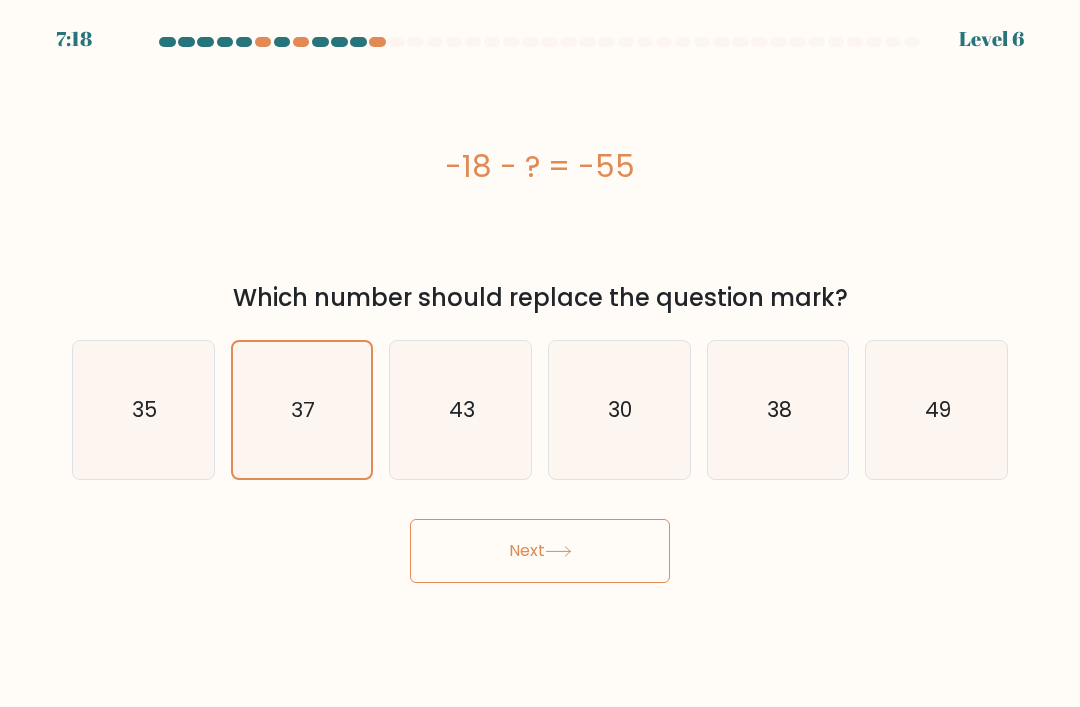 click on "Next" at bounding box center (540, 551) 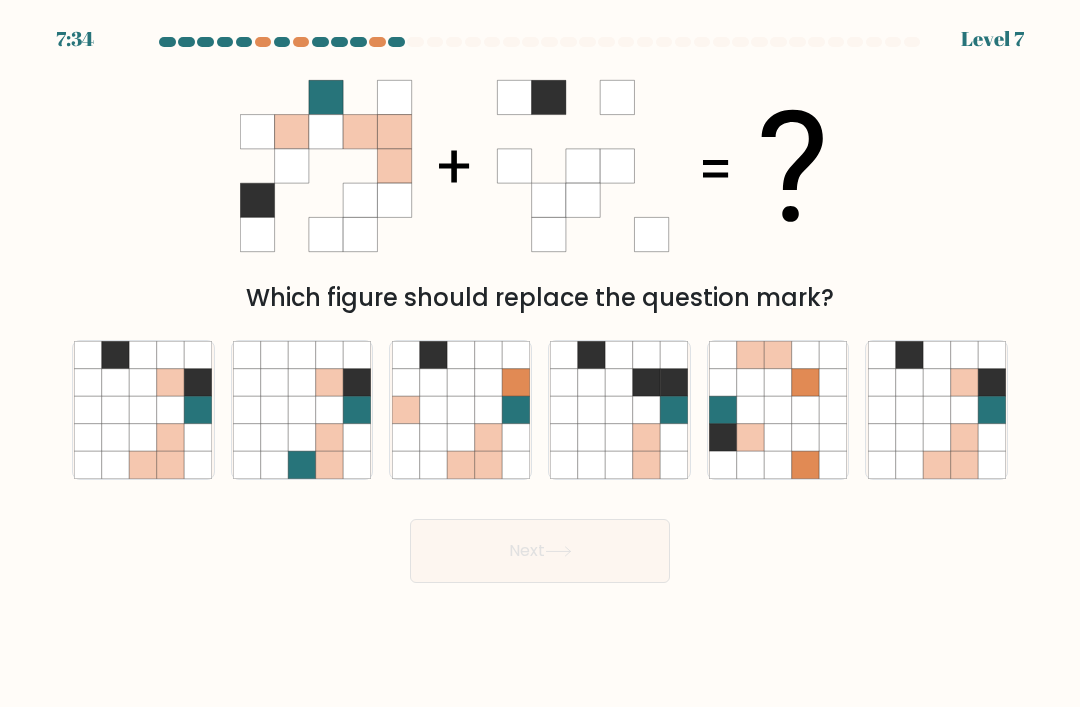 click at bounding box center [115, 464] 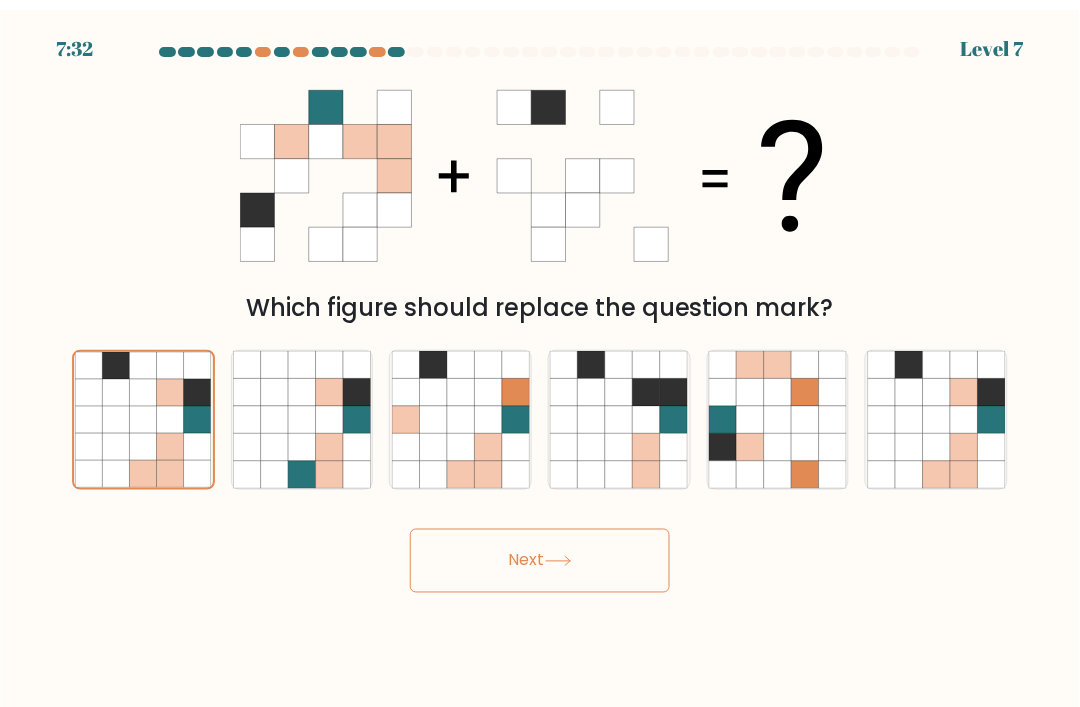scroll, scrollTop: 0, scrollLeft: 0, axis: both 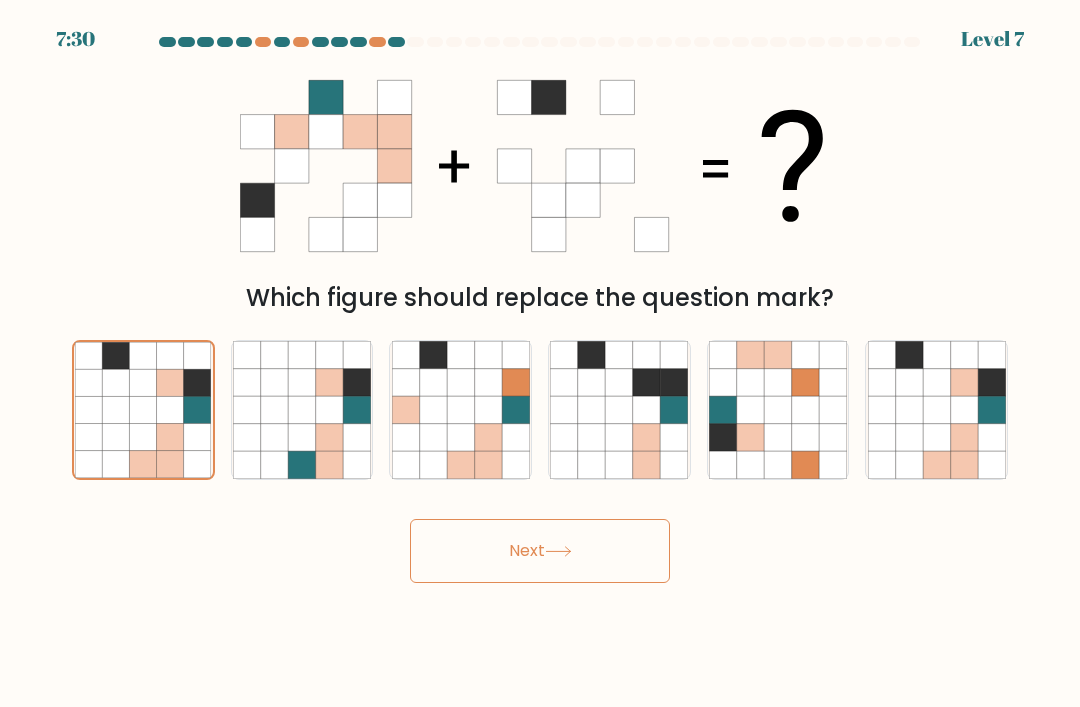 click on "Next" at bounding box center [540, 551] 